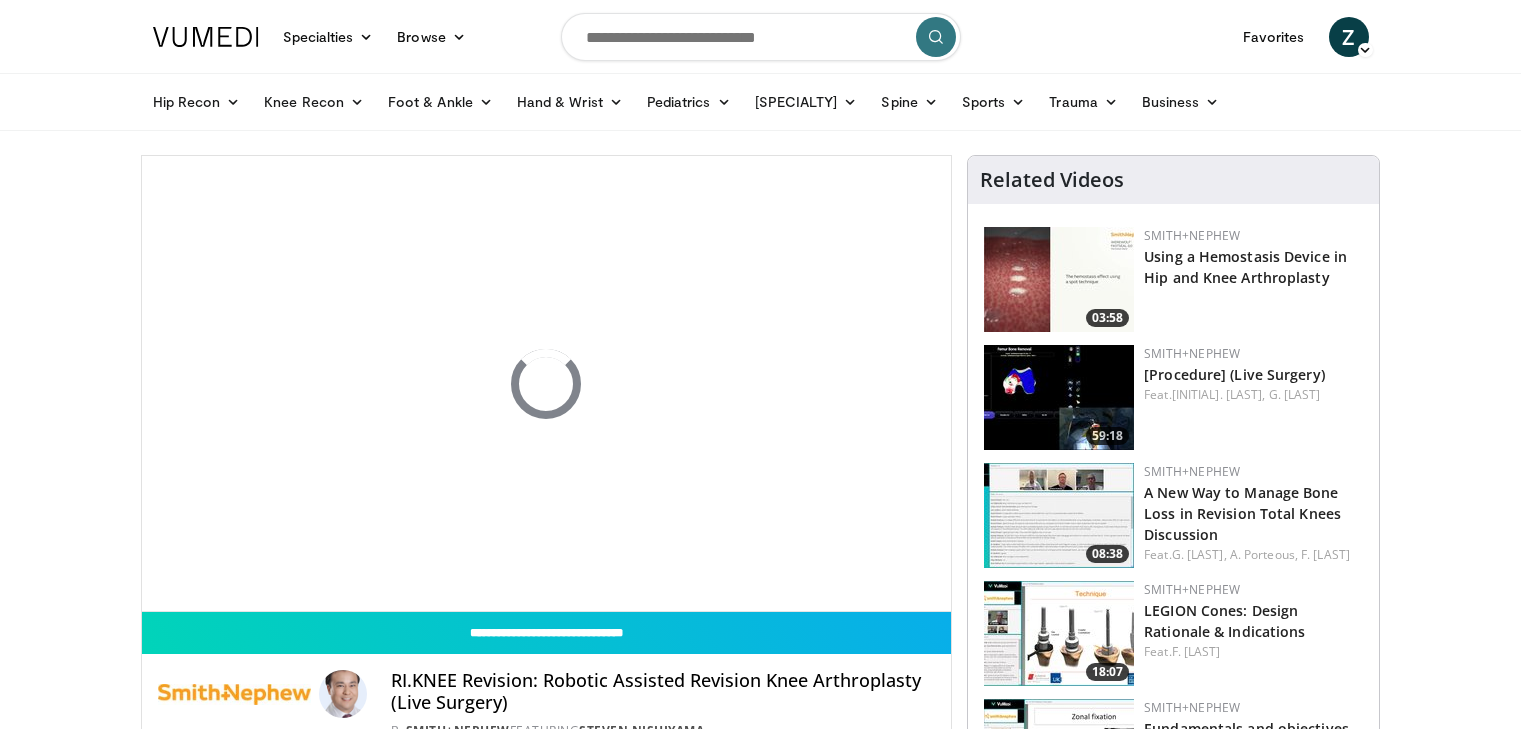 scroll, scrollTop: 0, scrollLeft: 0, axis: both 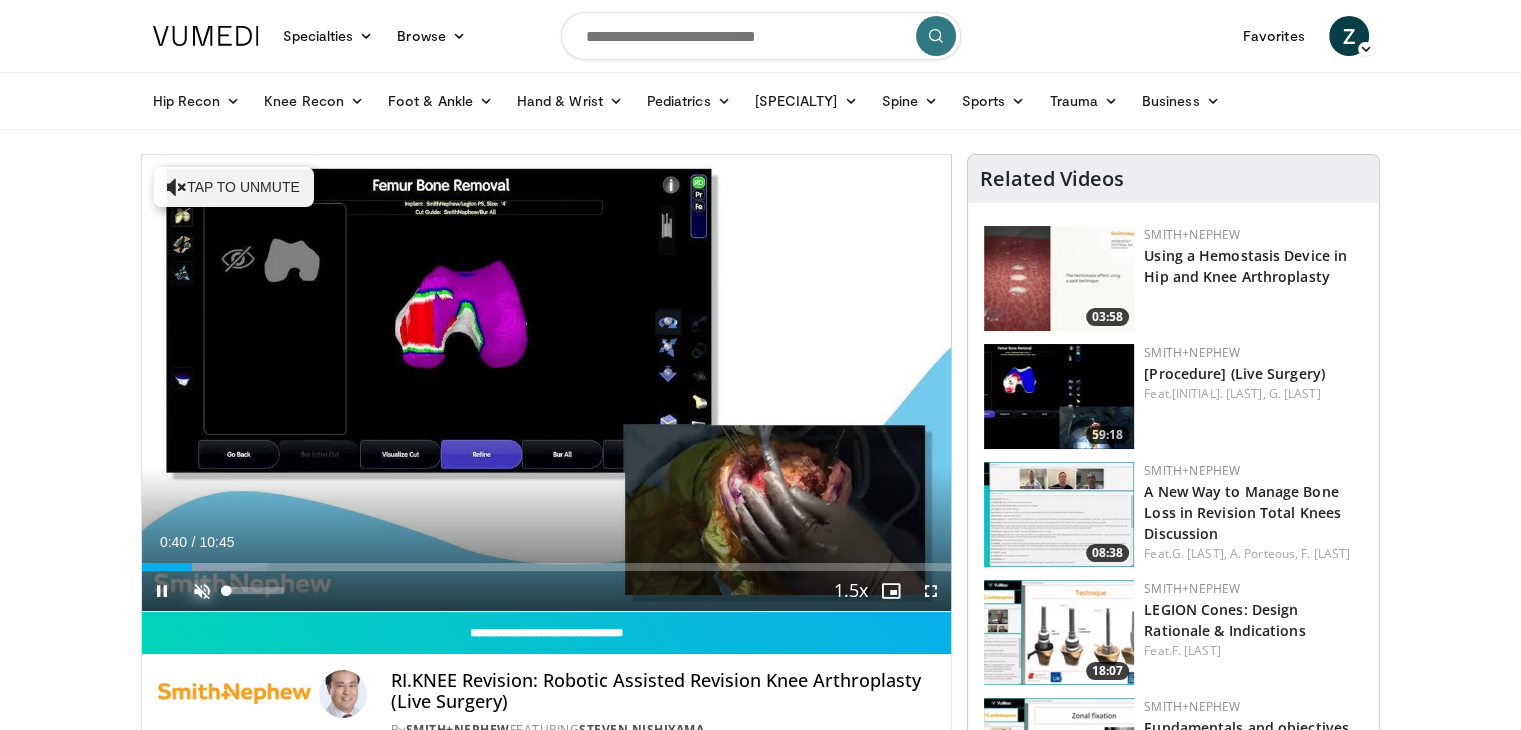 click at bounding box center [202, 591] 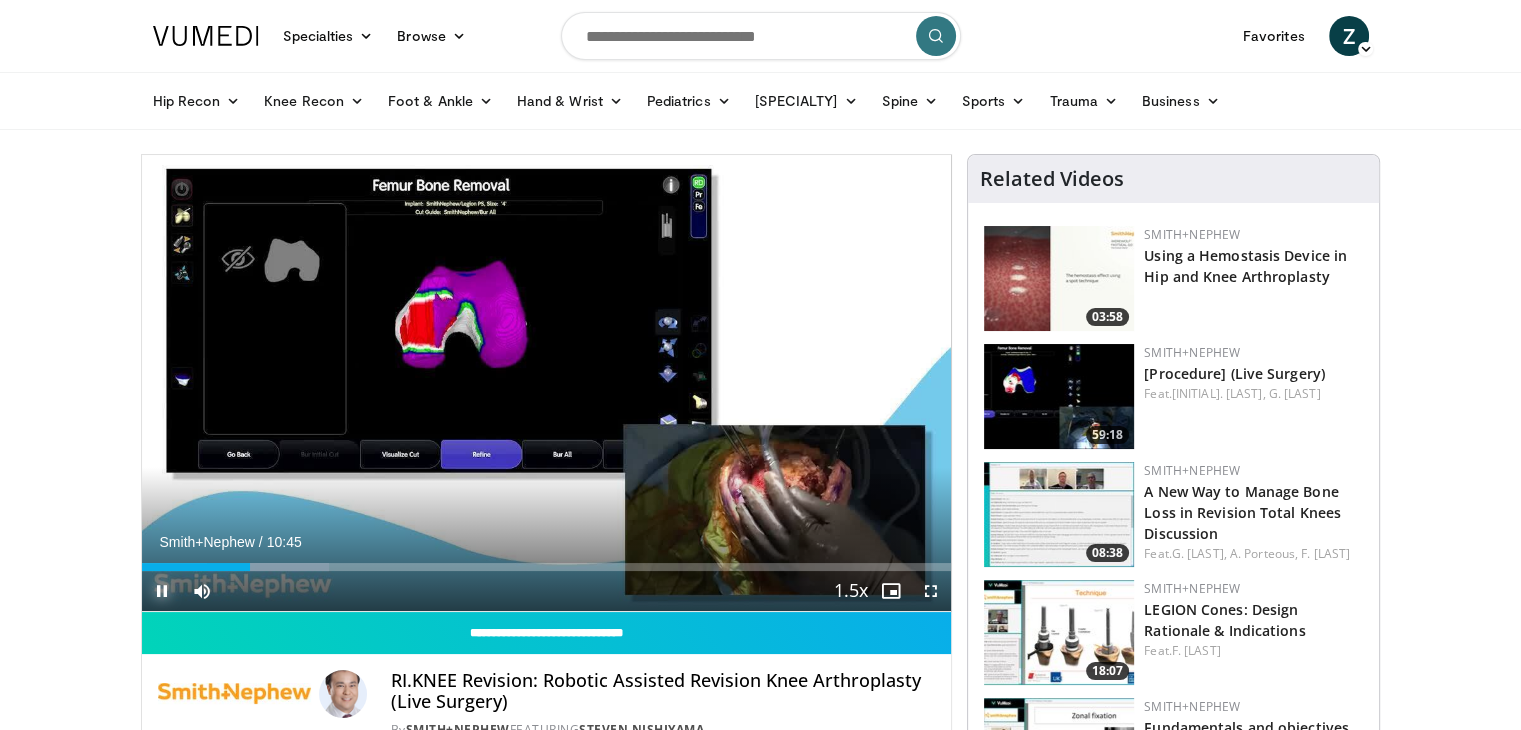 click at bounding box center (162, 591) 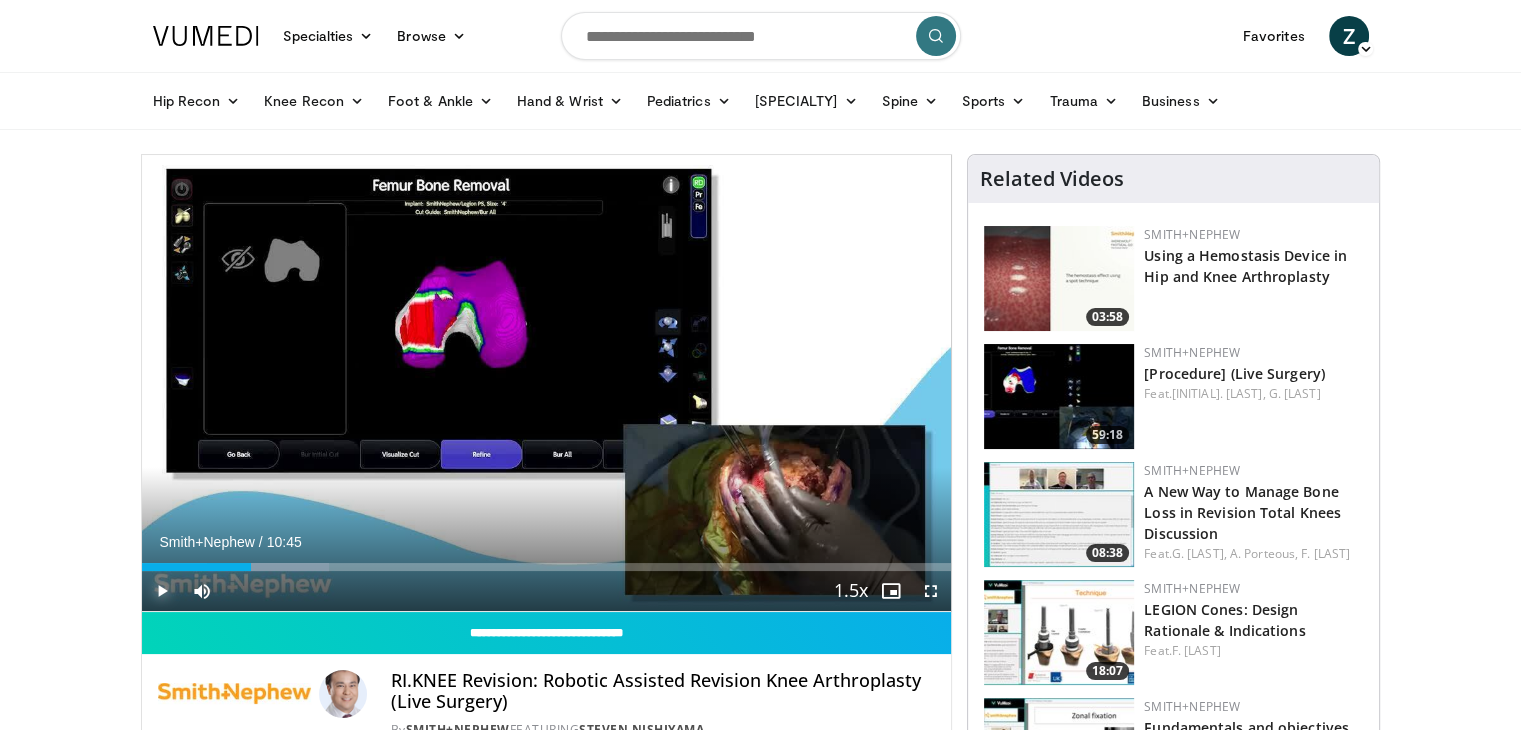 type 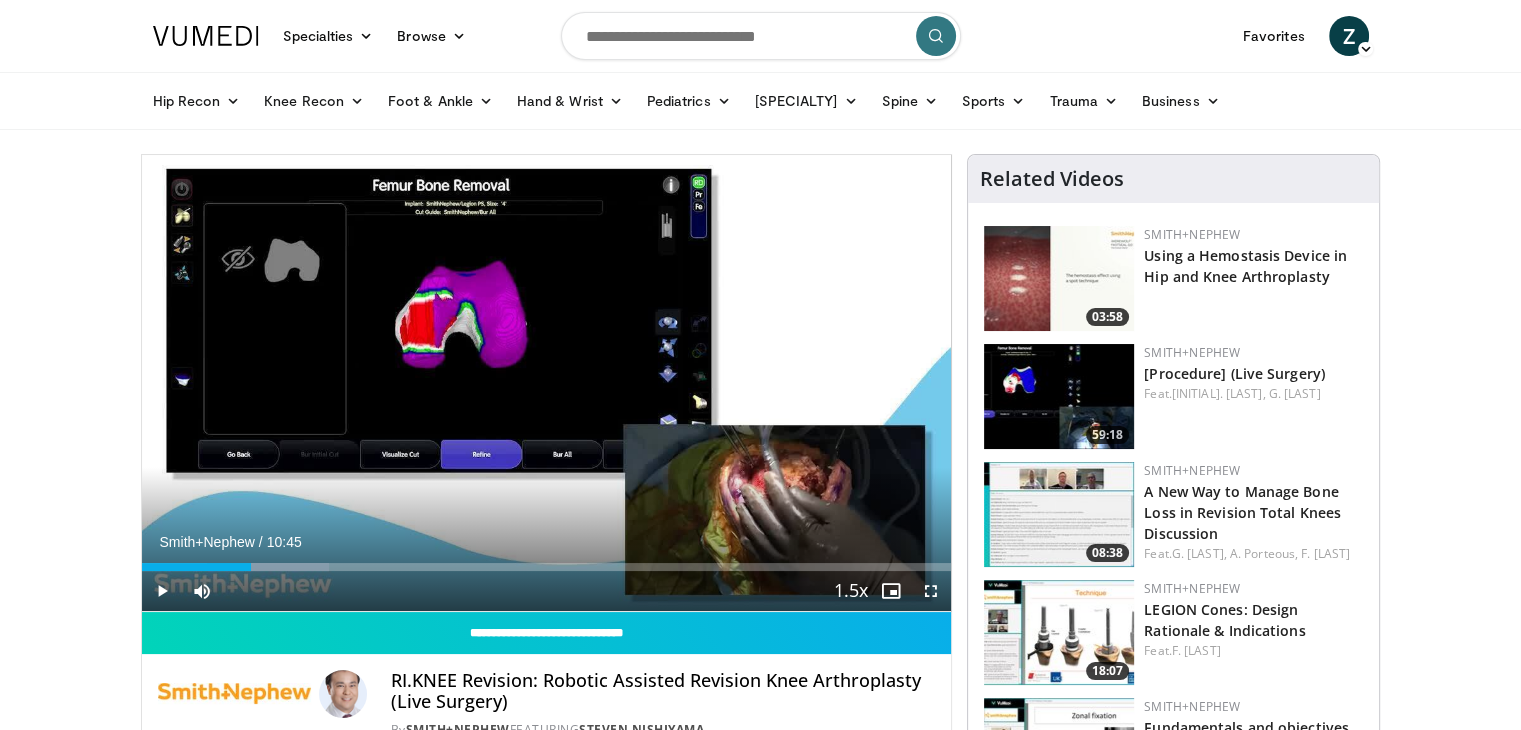 click on "10 seconds
Tap to unmute" at bounding box center (547, 383) 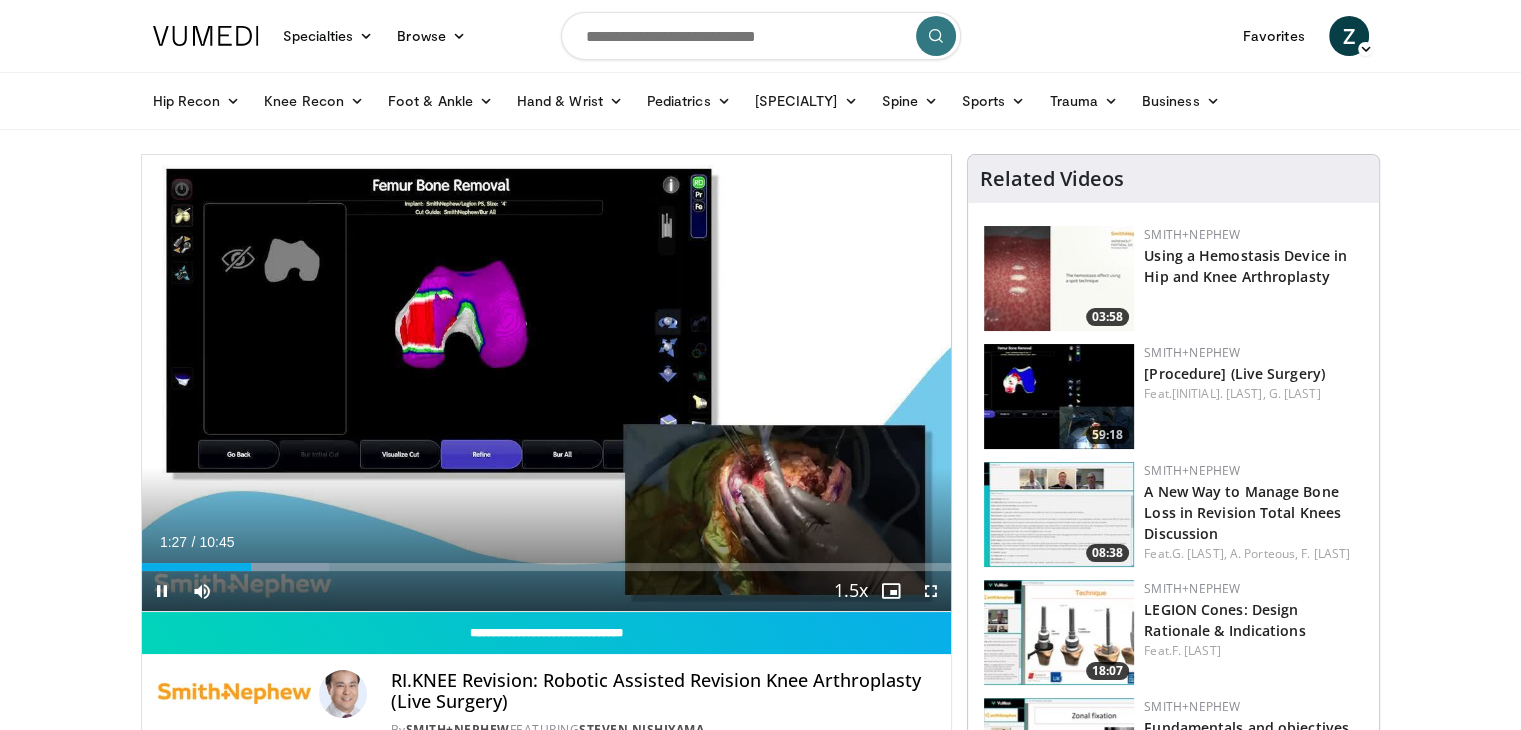 click on "10 seconds
Tap to unmute" at bounding box center [547, 383] 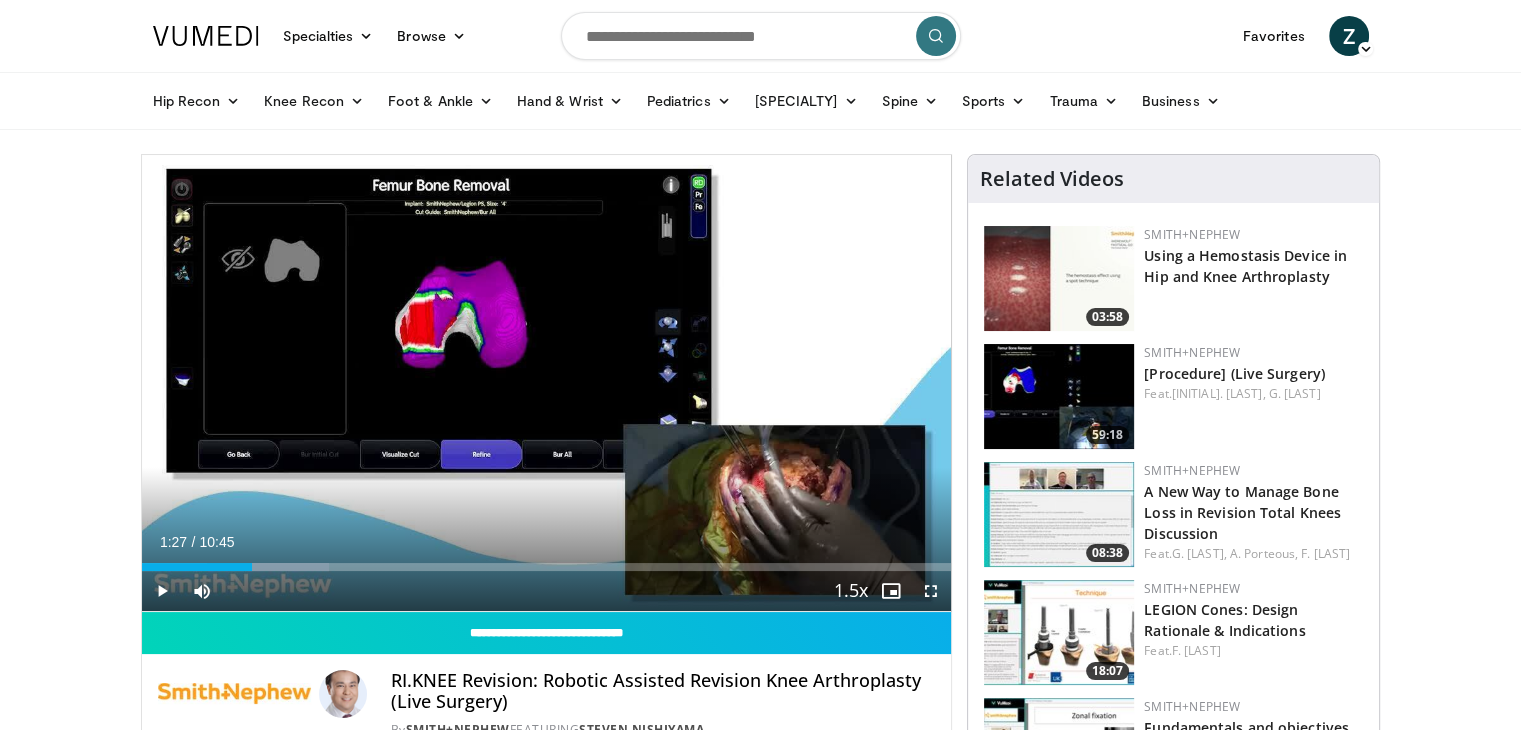 drag, startPoint x: 531, startPoint y: 493, endPoint x: 24, endPoint y: 268, distance: 554.6837 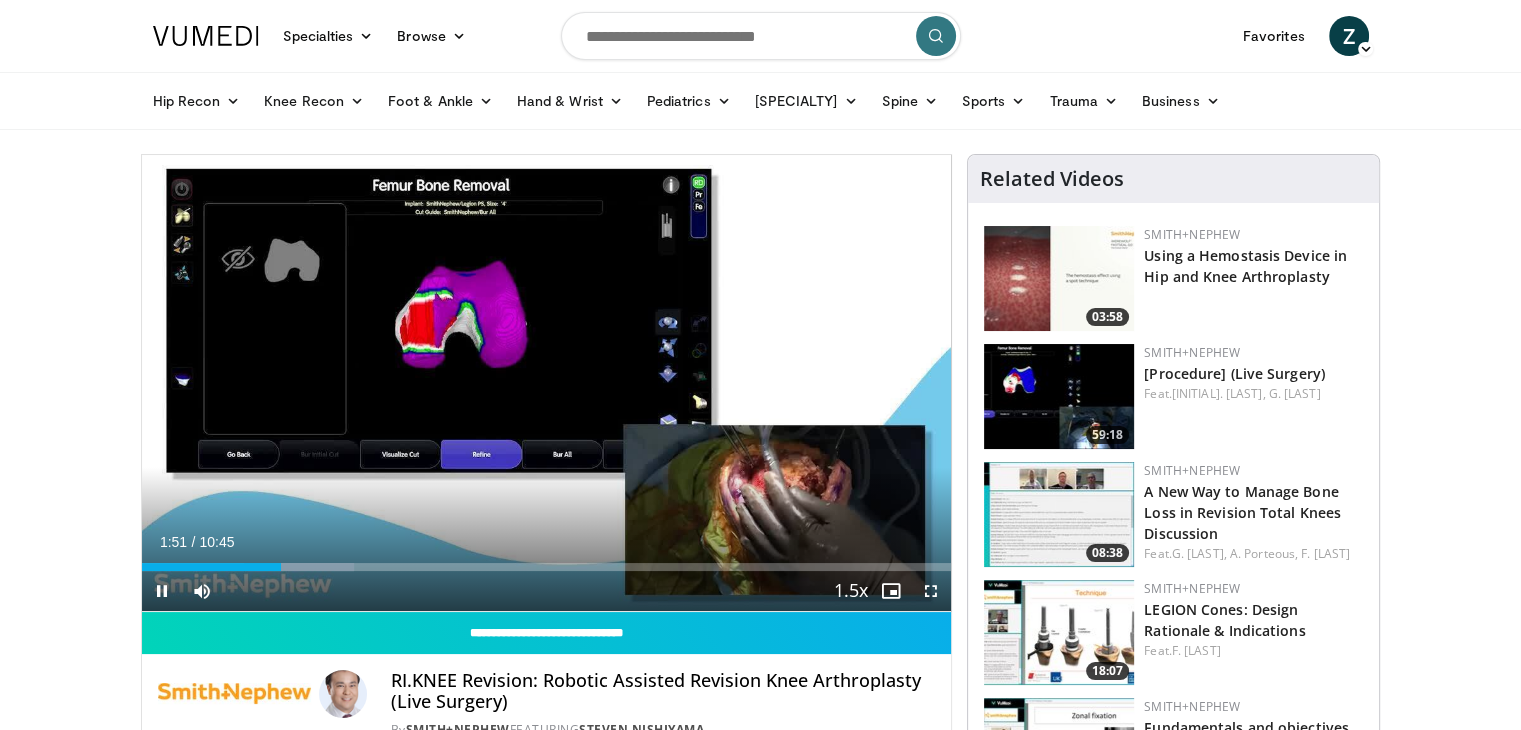 click at bounding box center [546, 383] 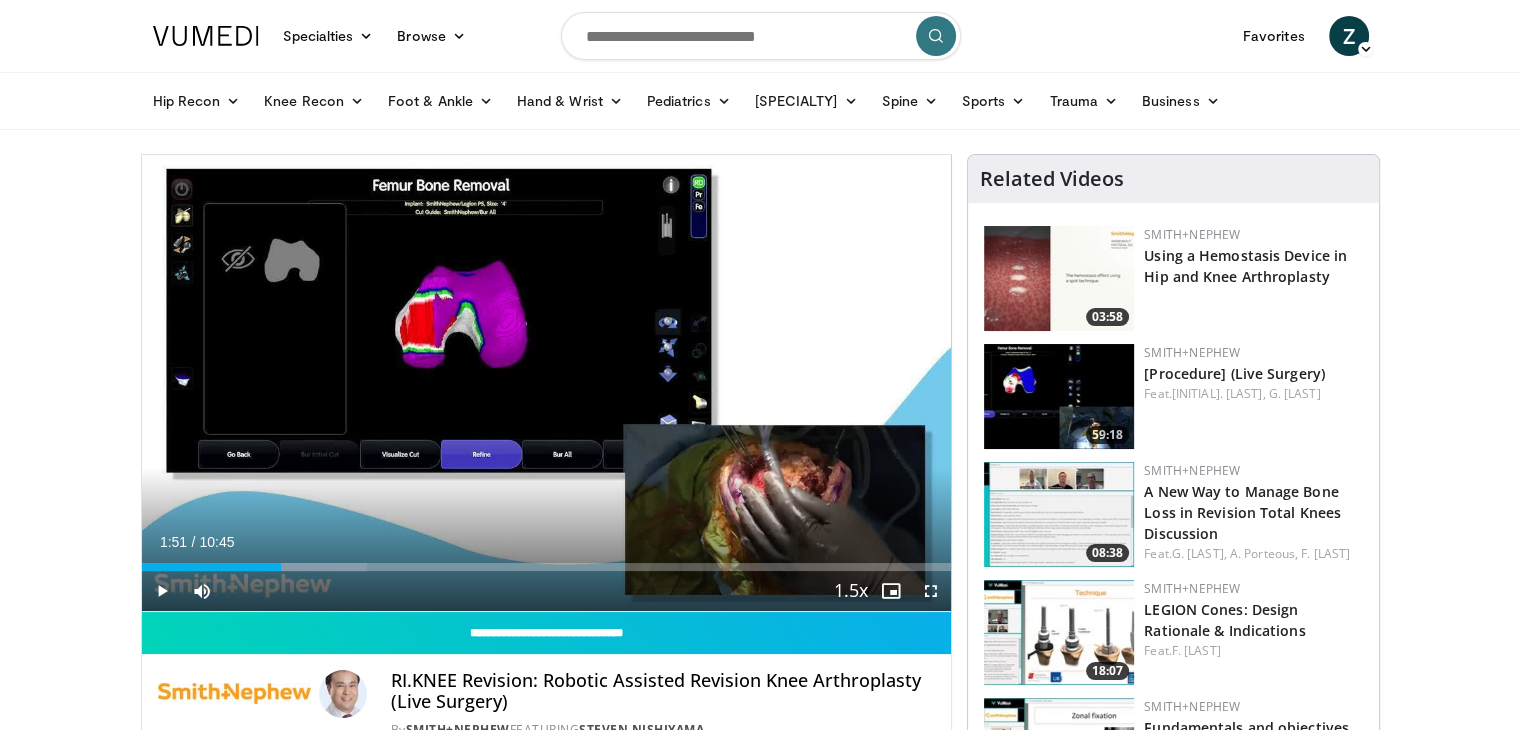 type 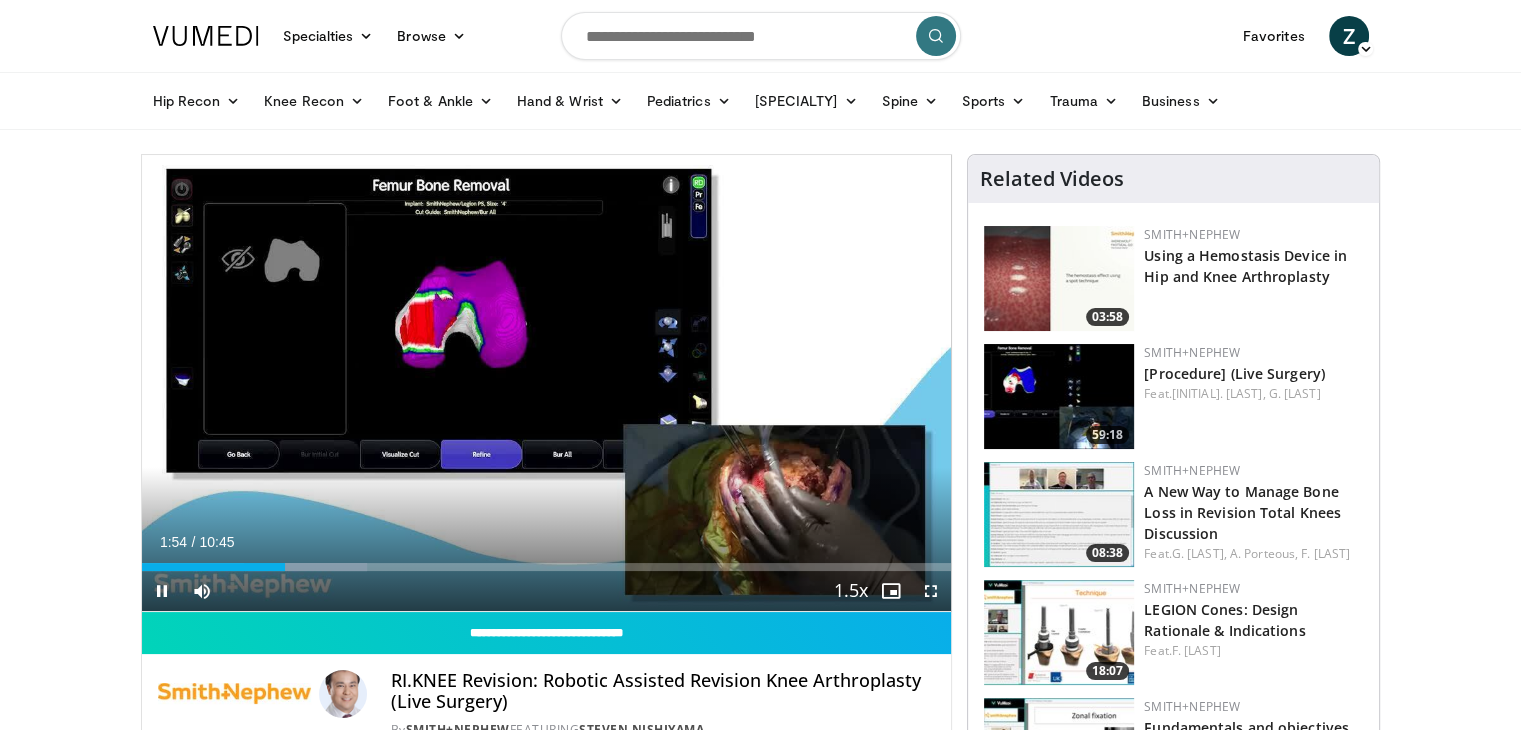 click on "Loaded :  27.84% 01:54 02:01" at bounding box center [547, 567] 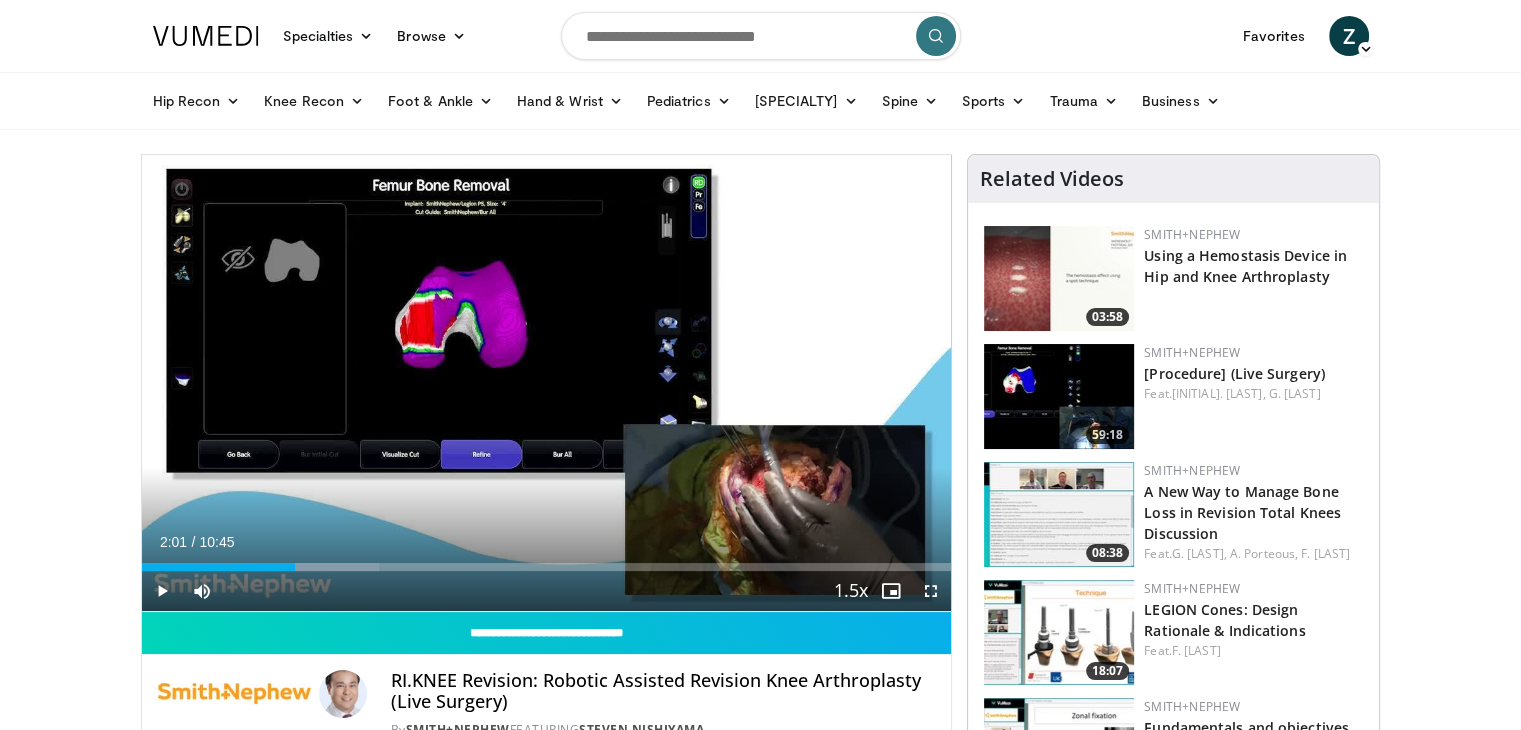 click at bounding box center [318, 567] 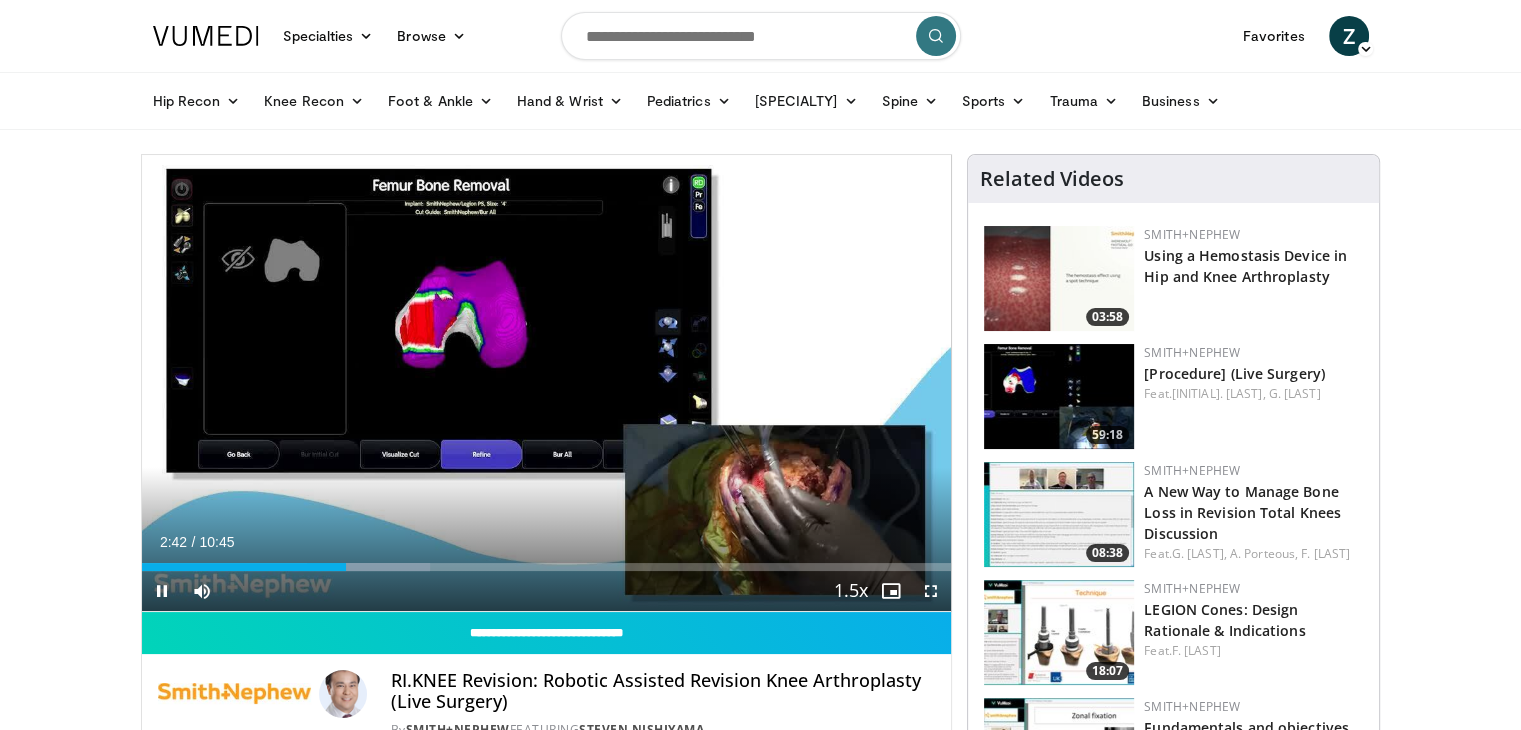 click at bounding box center (323, 383) 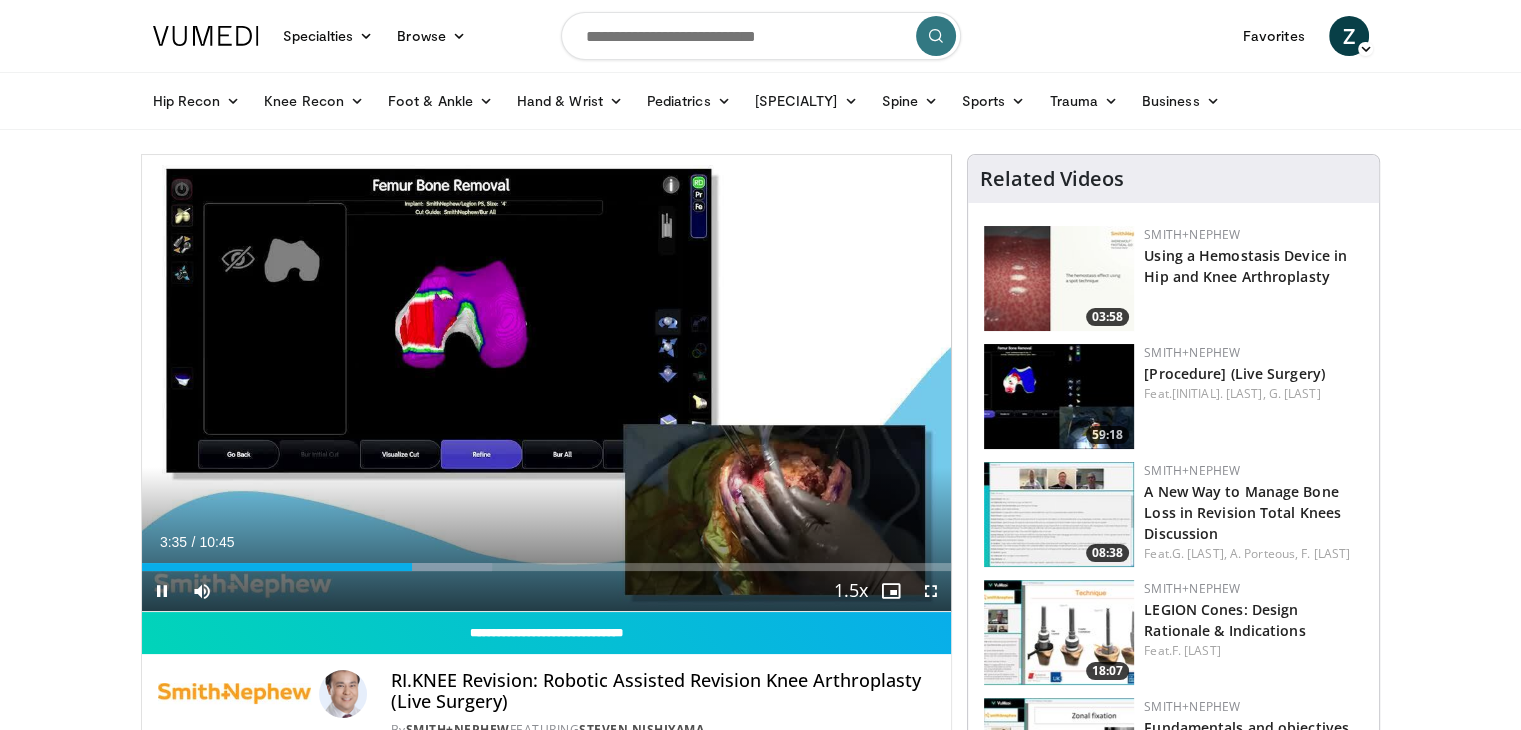 click at bounding box center [323, 383] 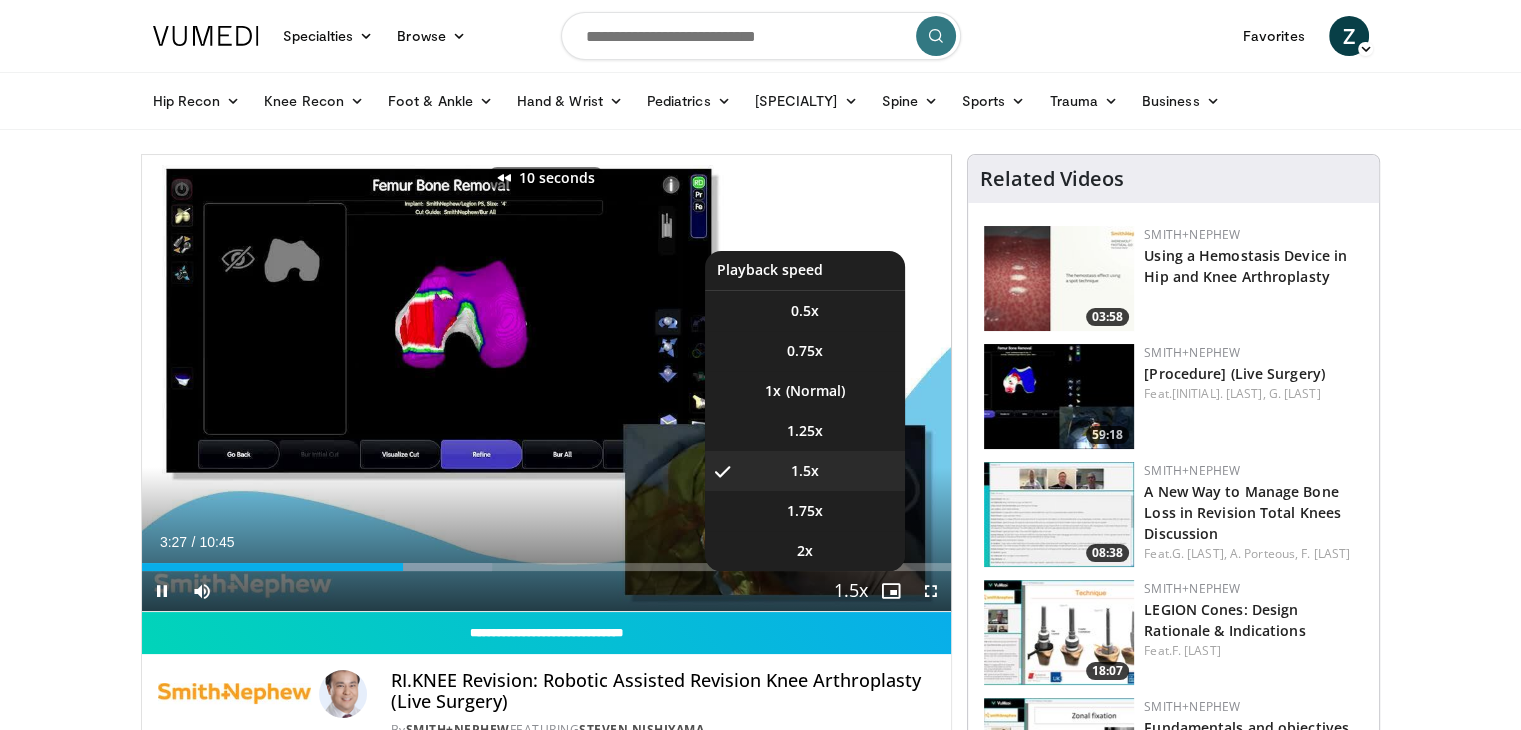 click at bounding box center [851, 592] 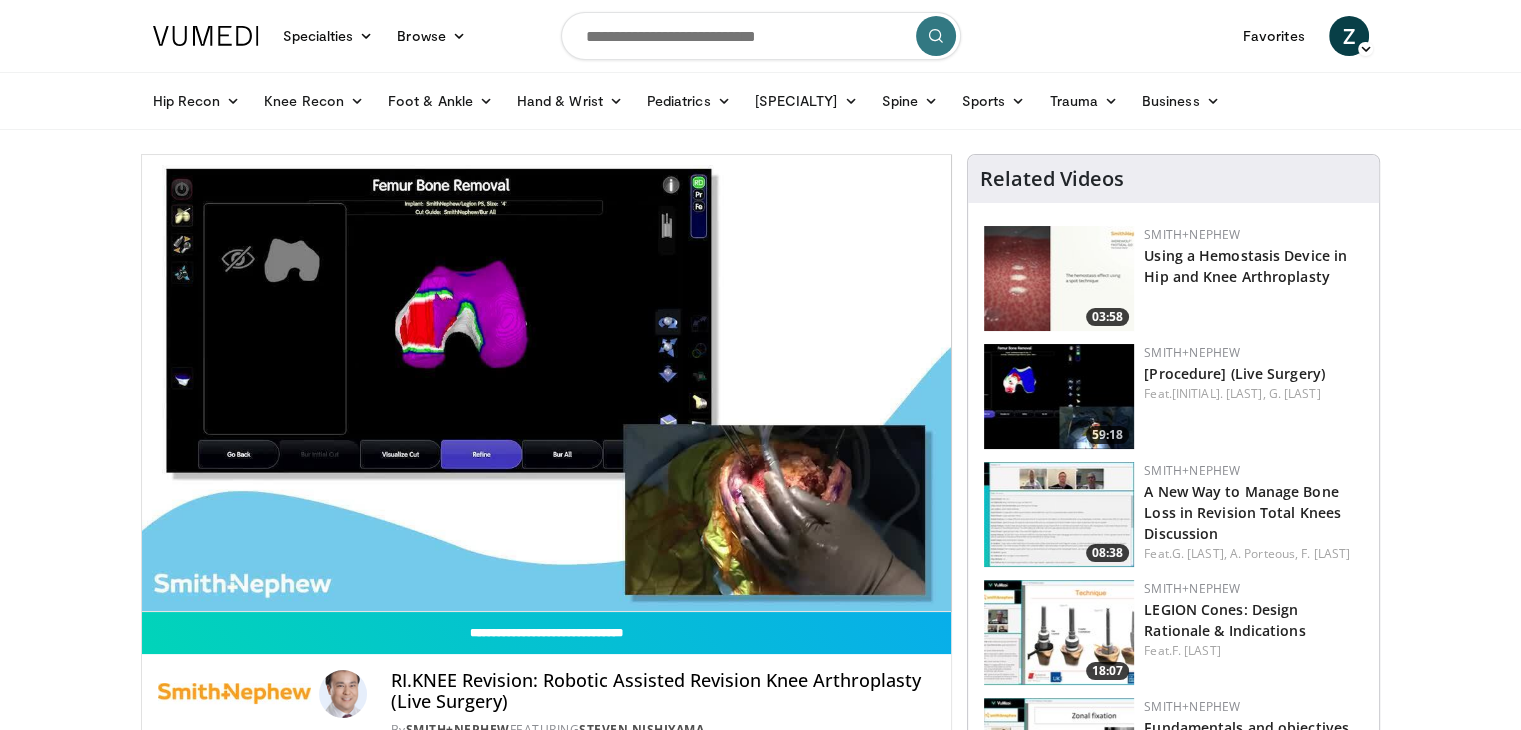 click on "10 seconds
Tap to unmute" at bounding box center (547, 383) 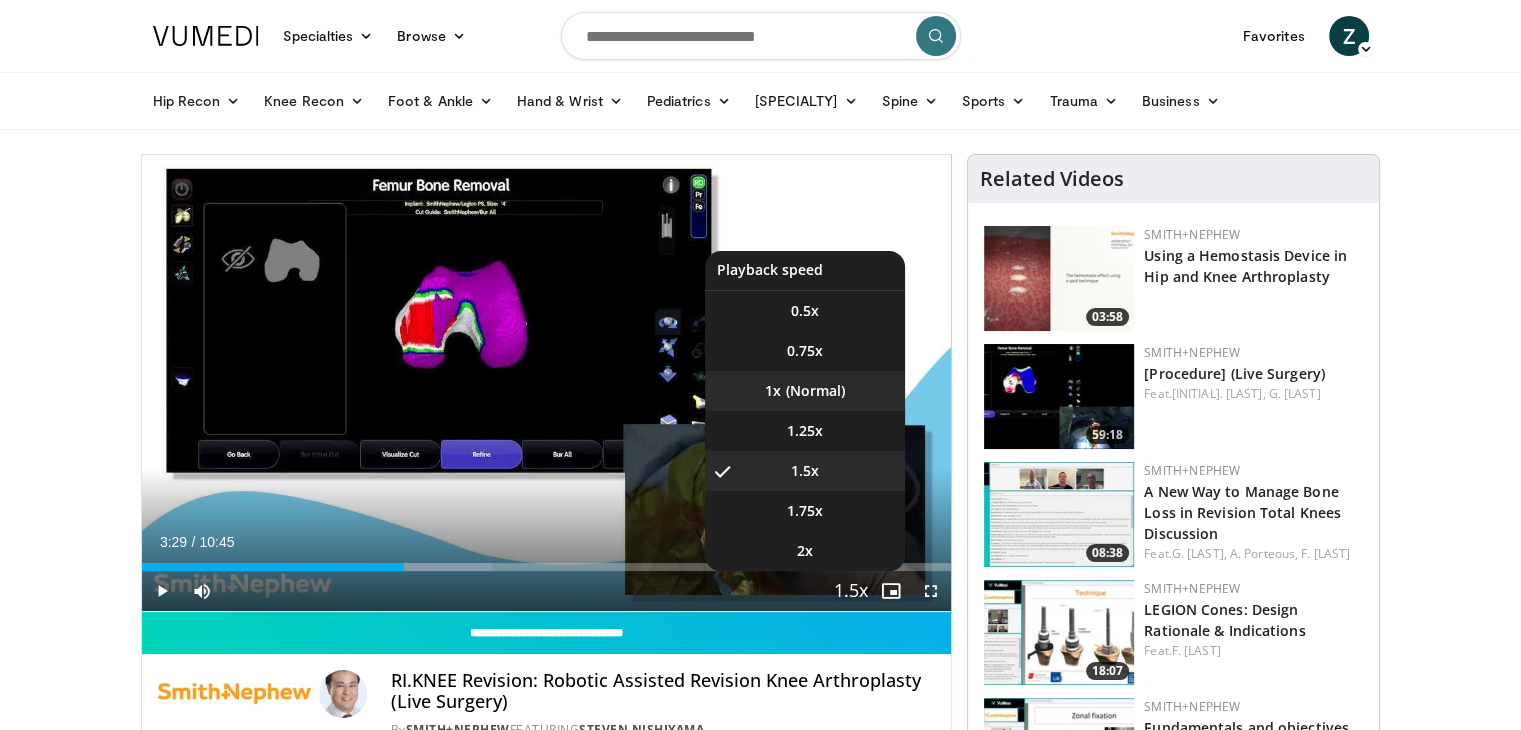 click on "1x" at bounding box center (805, 391) 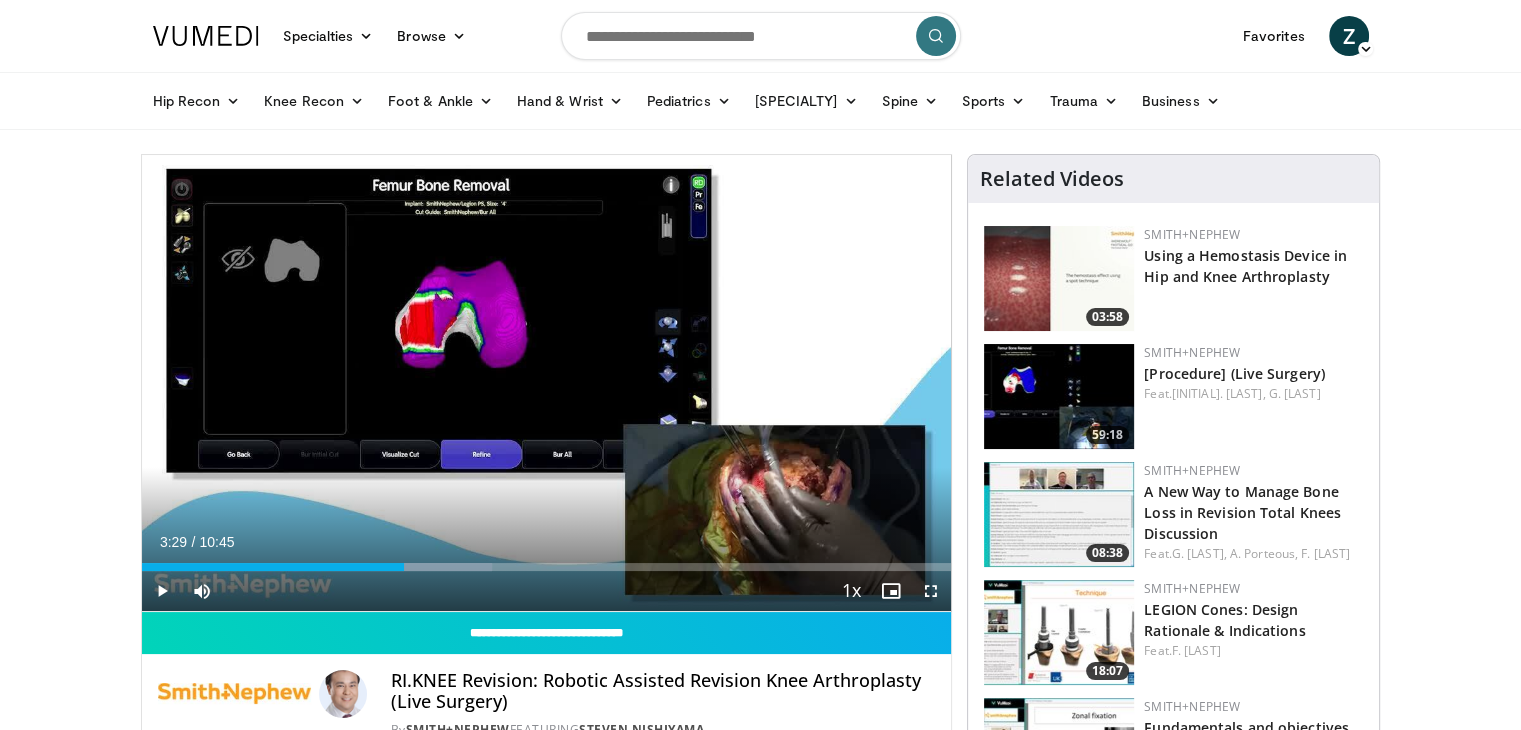 click at bounding box center [323, 383] 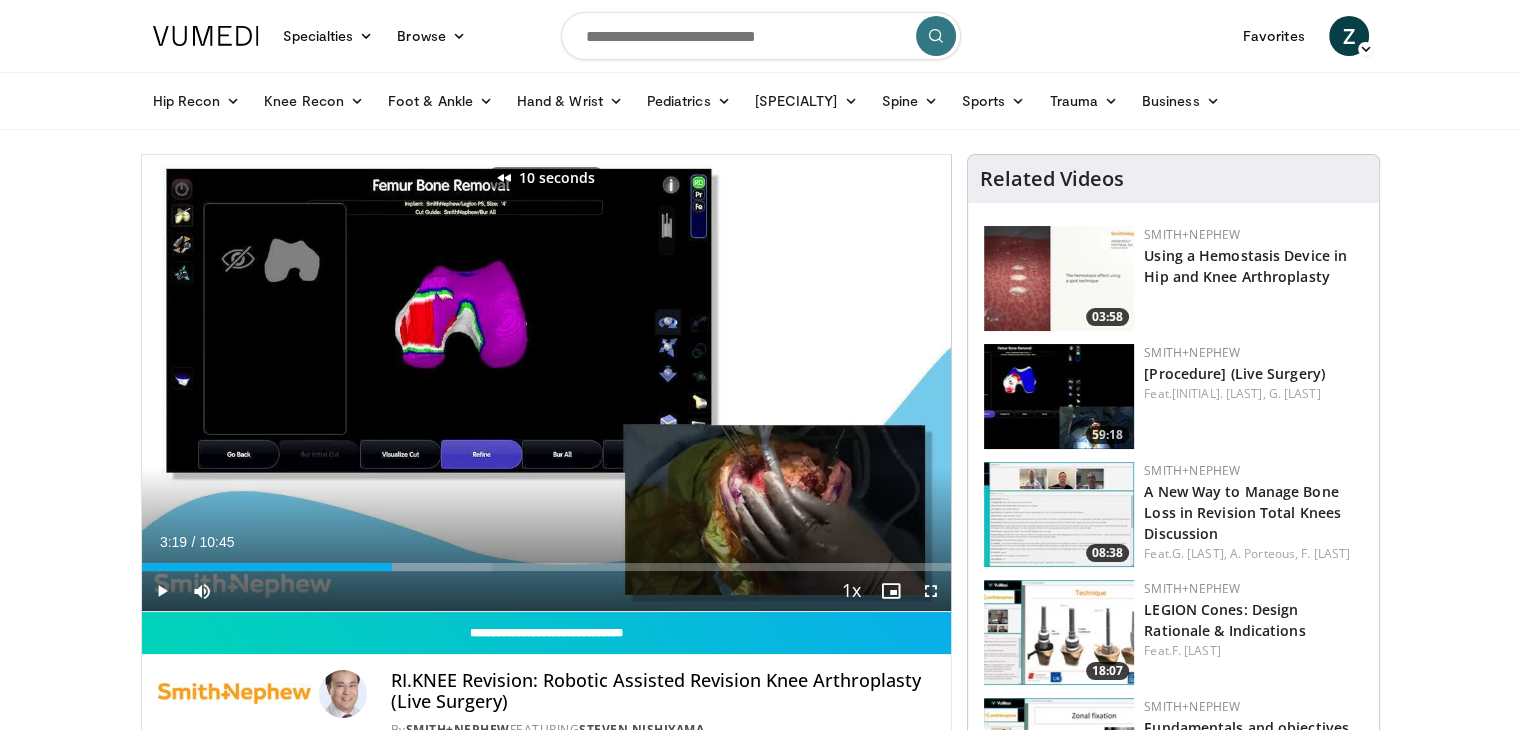 click at bounding box center (546, 383) 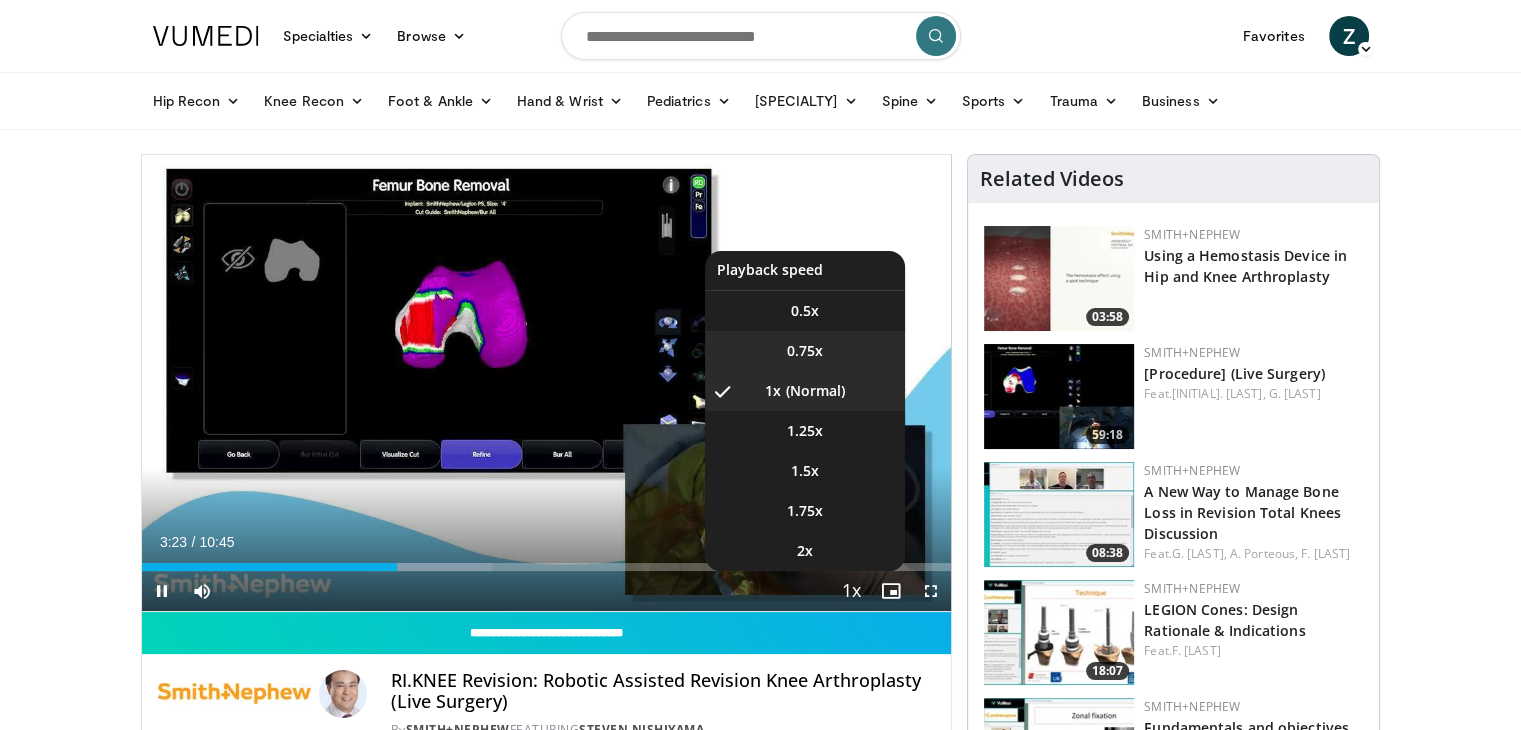 click on "0.75x" at bounding box center (805, 351) 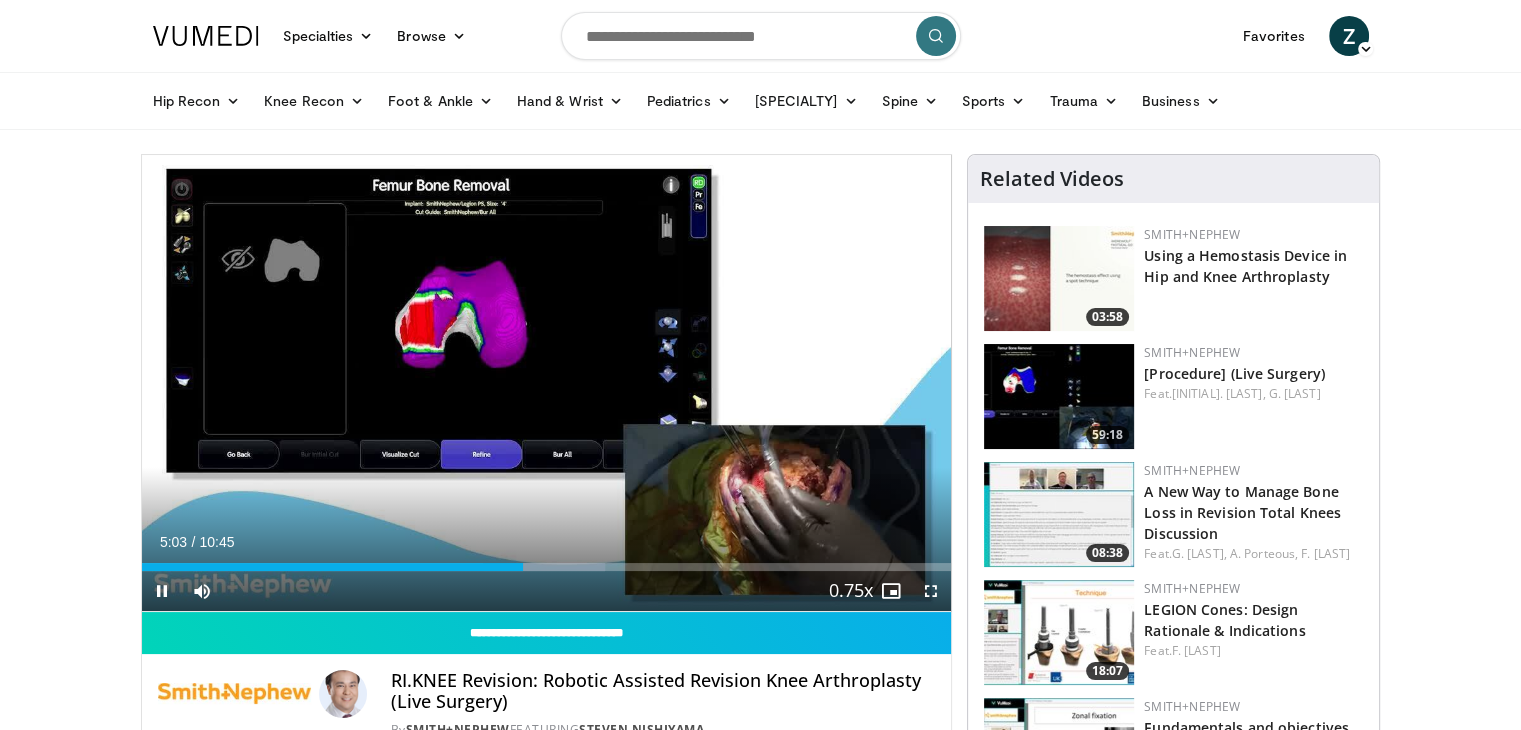 click at bounding box center [323, 383] 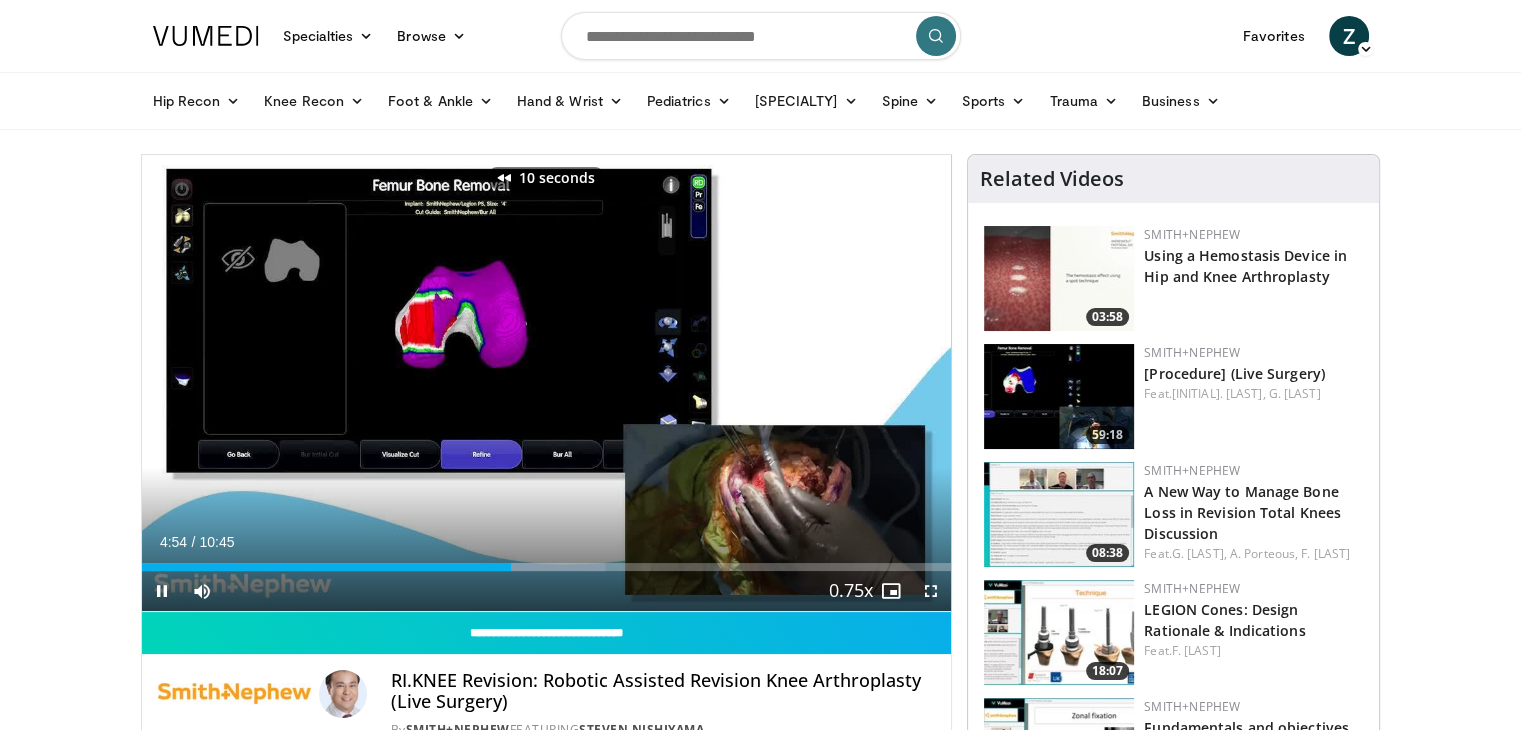 click at bounding box center (323, 383) 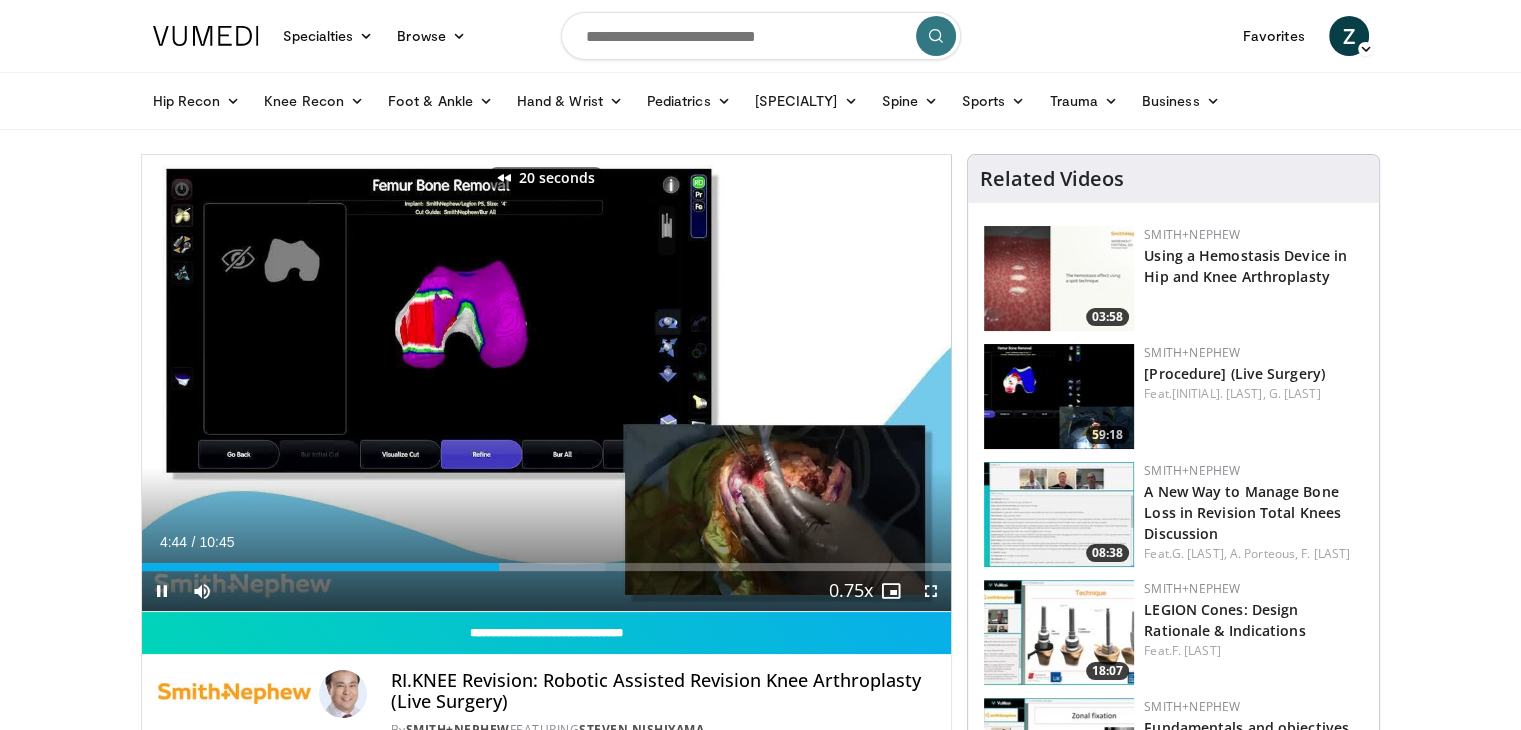 click at bounding box center (323, 383) 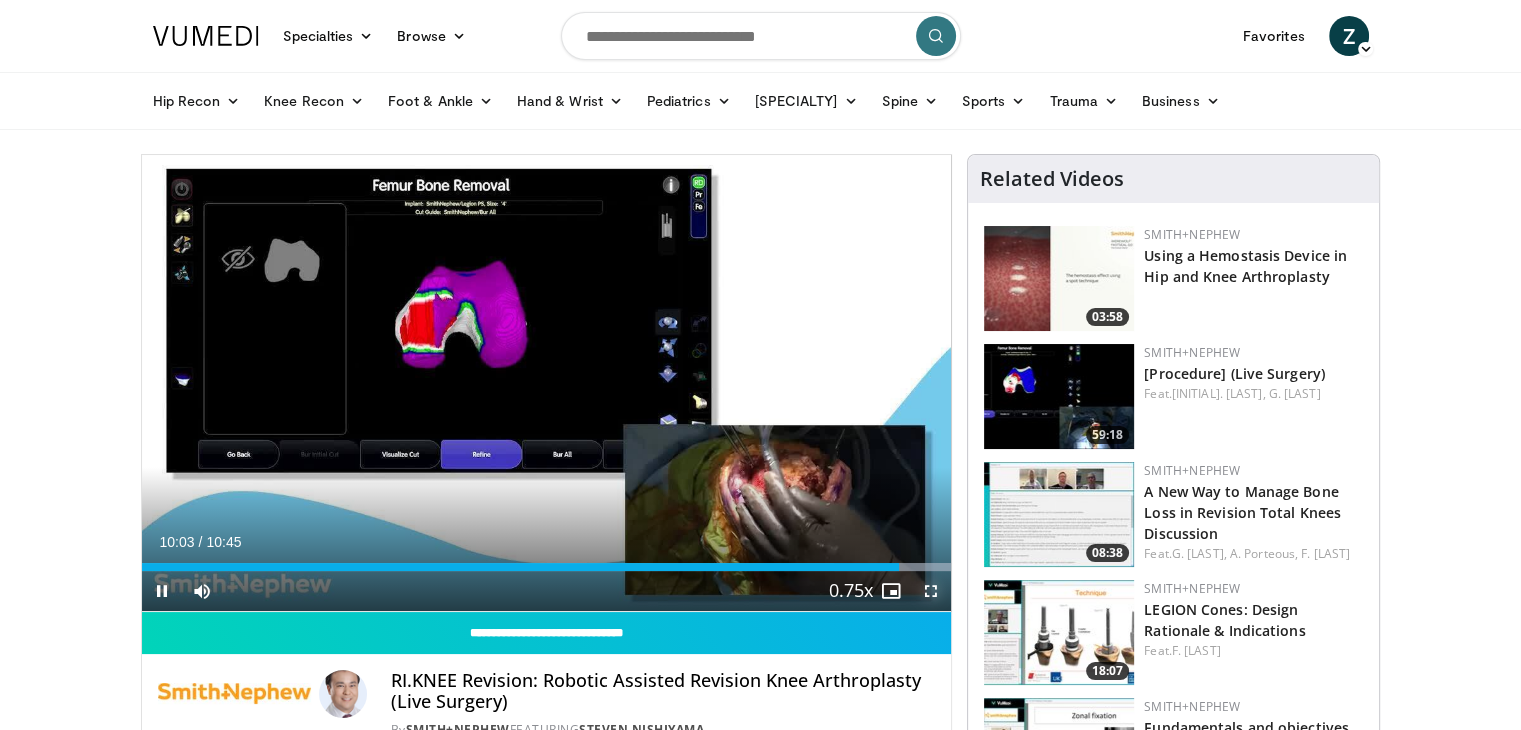 click at bounding box center [931, 591] 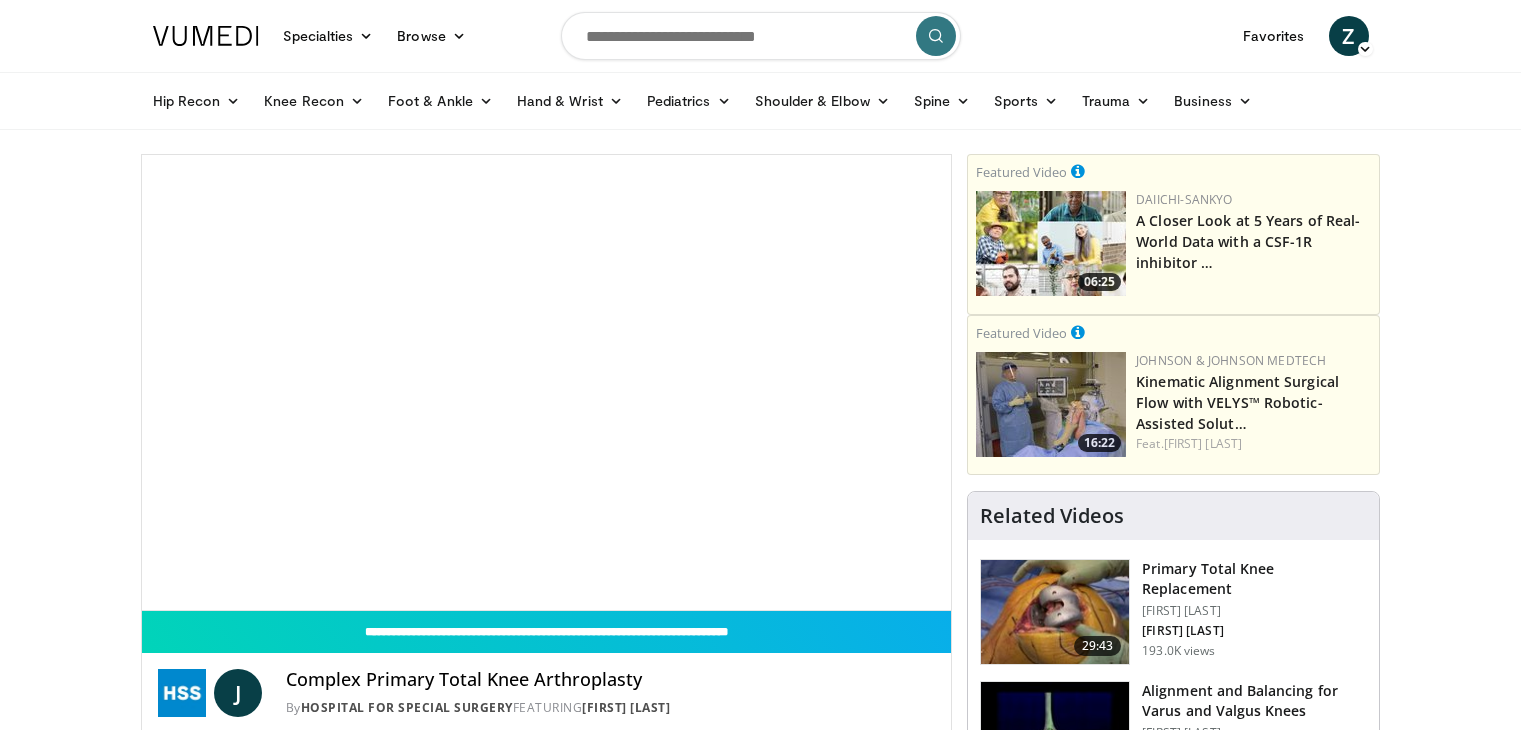 scroll, scrollTop: 0, scrollLeft: 0, axis: both 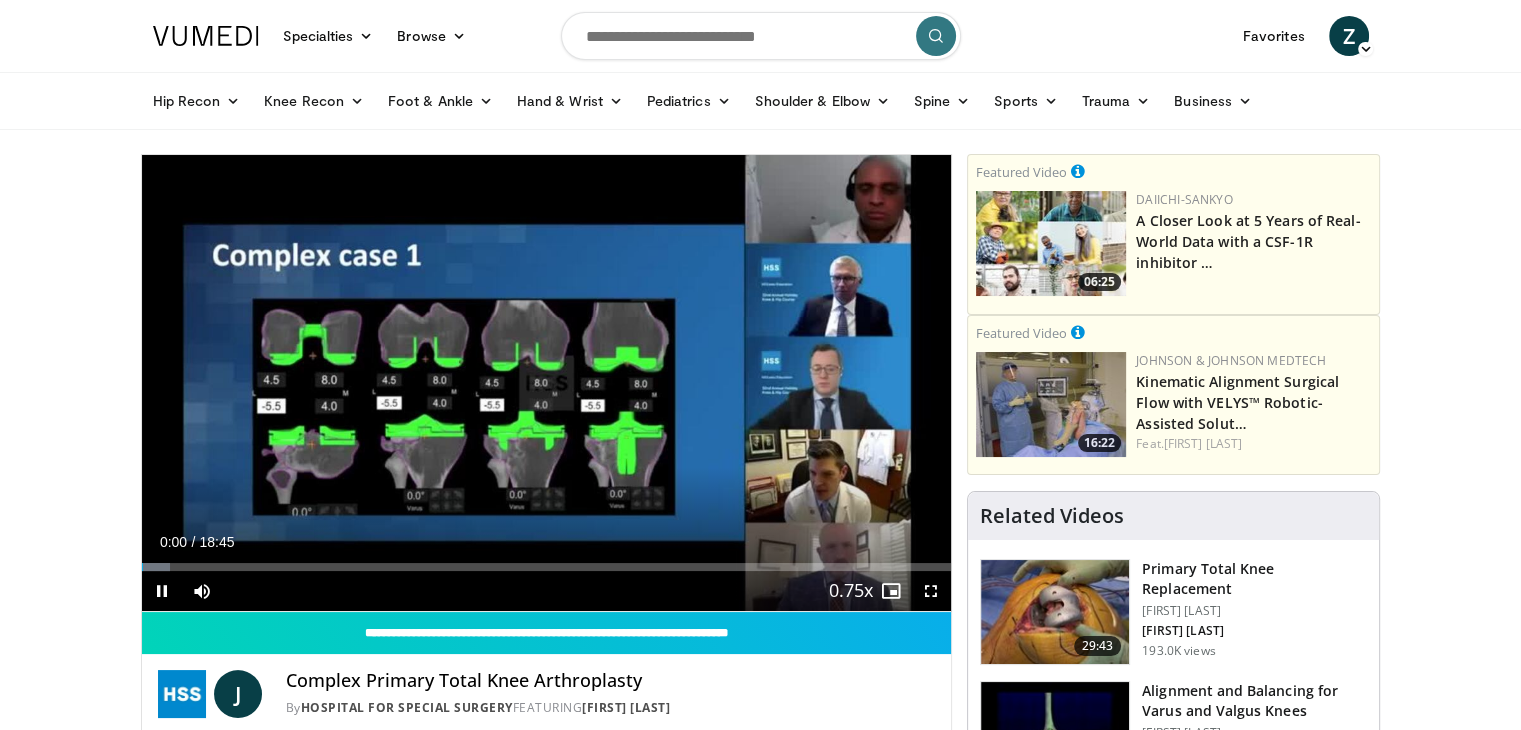 click on "10 seconds
Tap to unmute" at bounding box center (547, 383) 